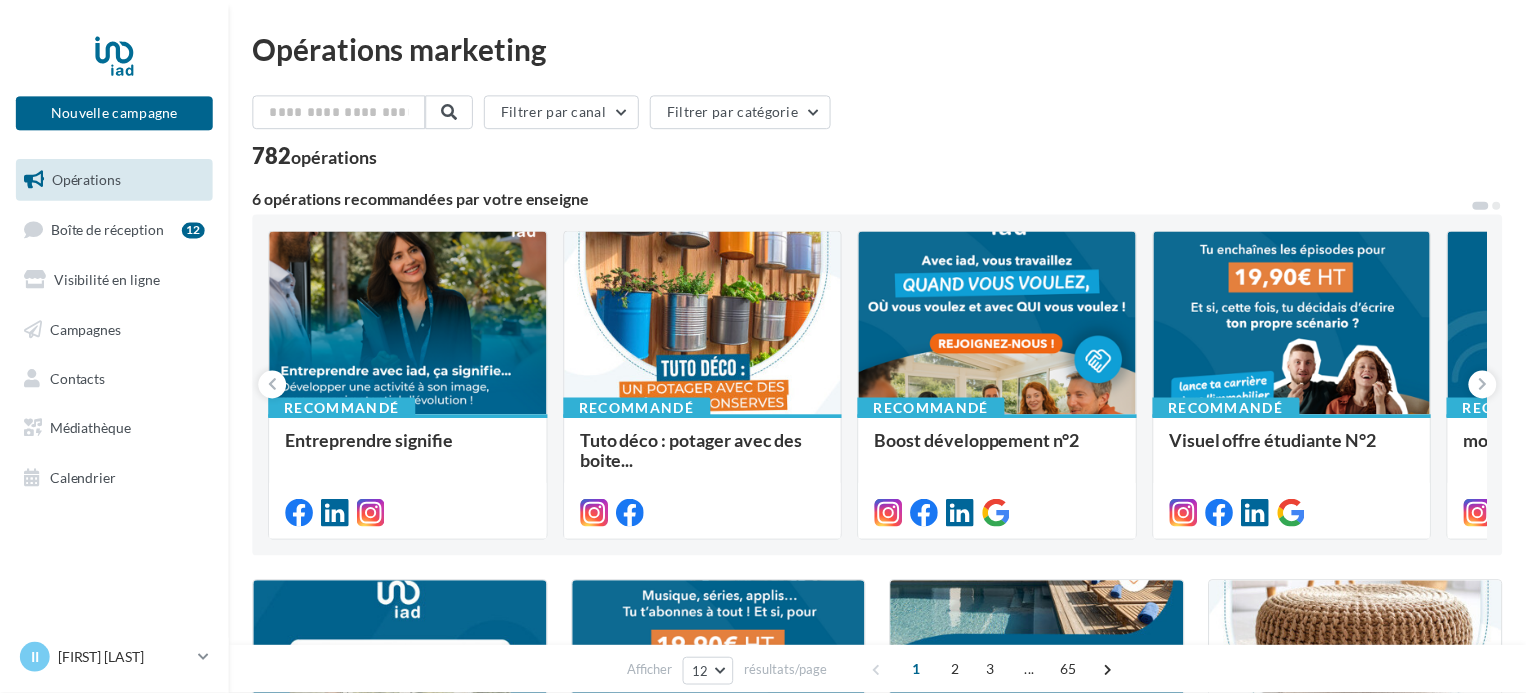 scroll, scrollTop: 0, scrollLeft: 0, axis: both 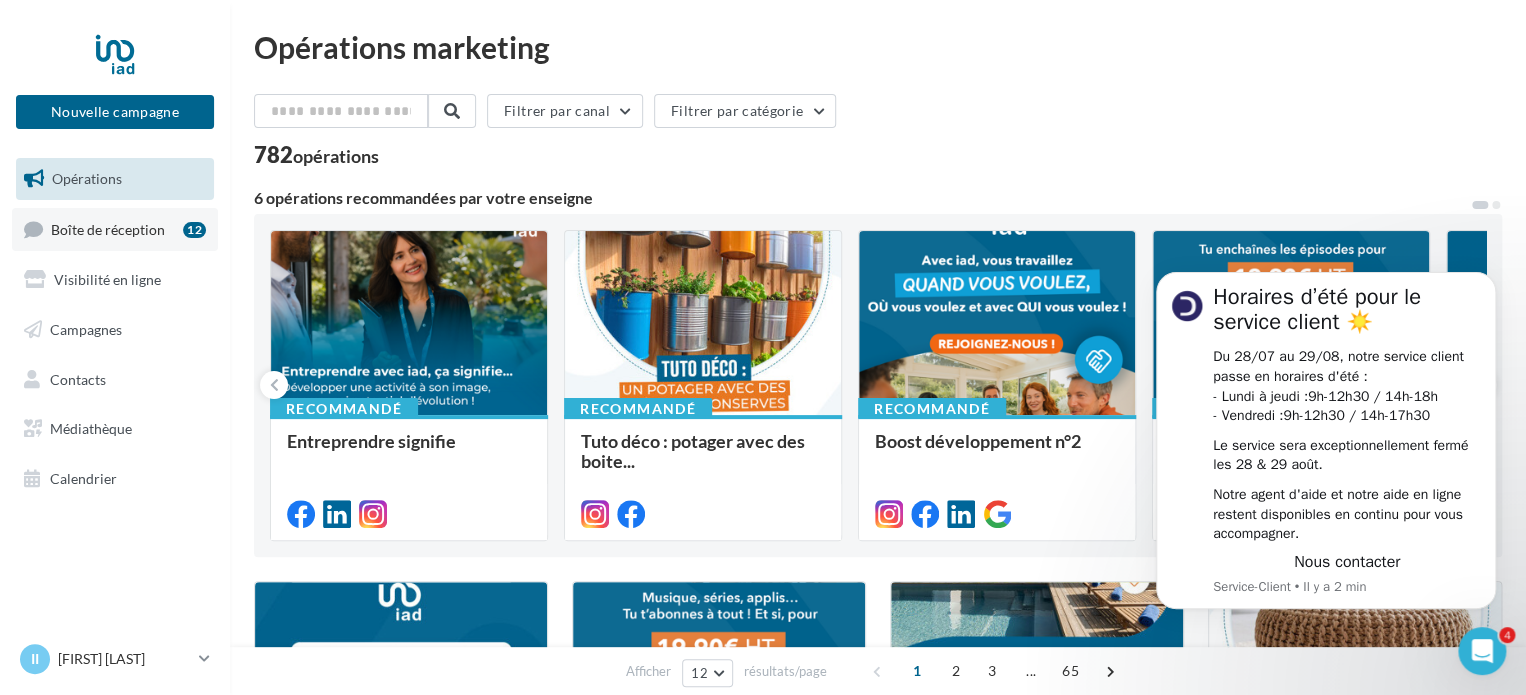 click on "Boîte de réception" at bounding box center [108, 228] 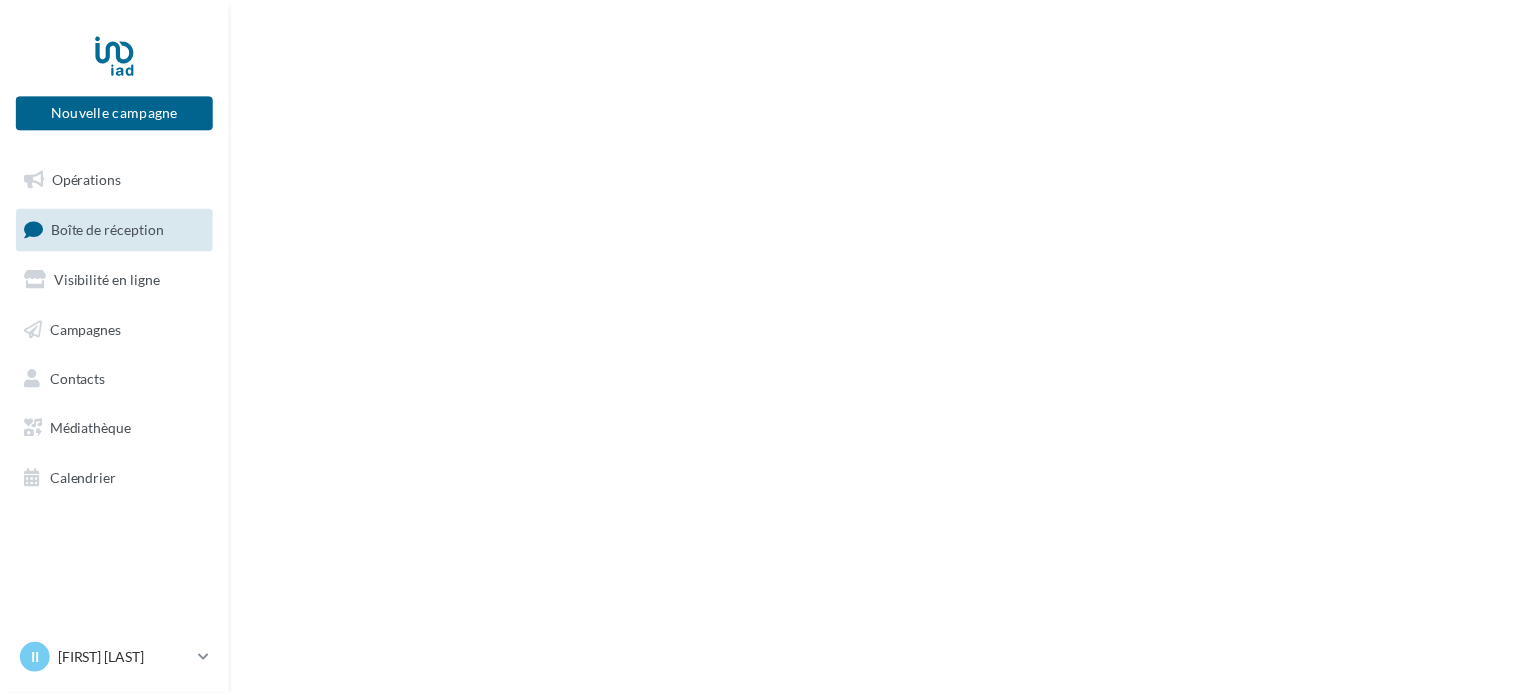 scroll, scrollTop: 0, scrollLeft: 0, axis: both 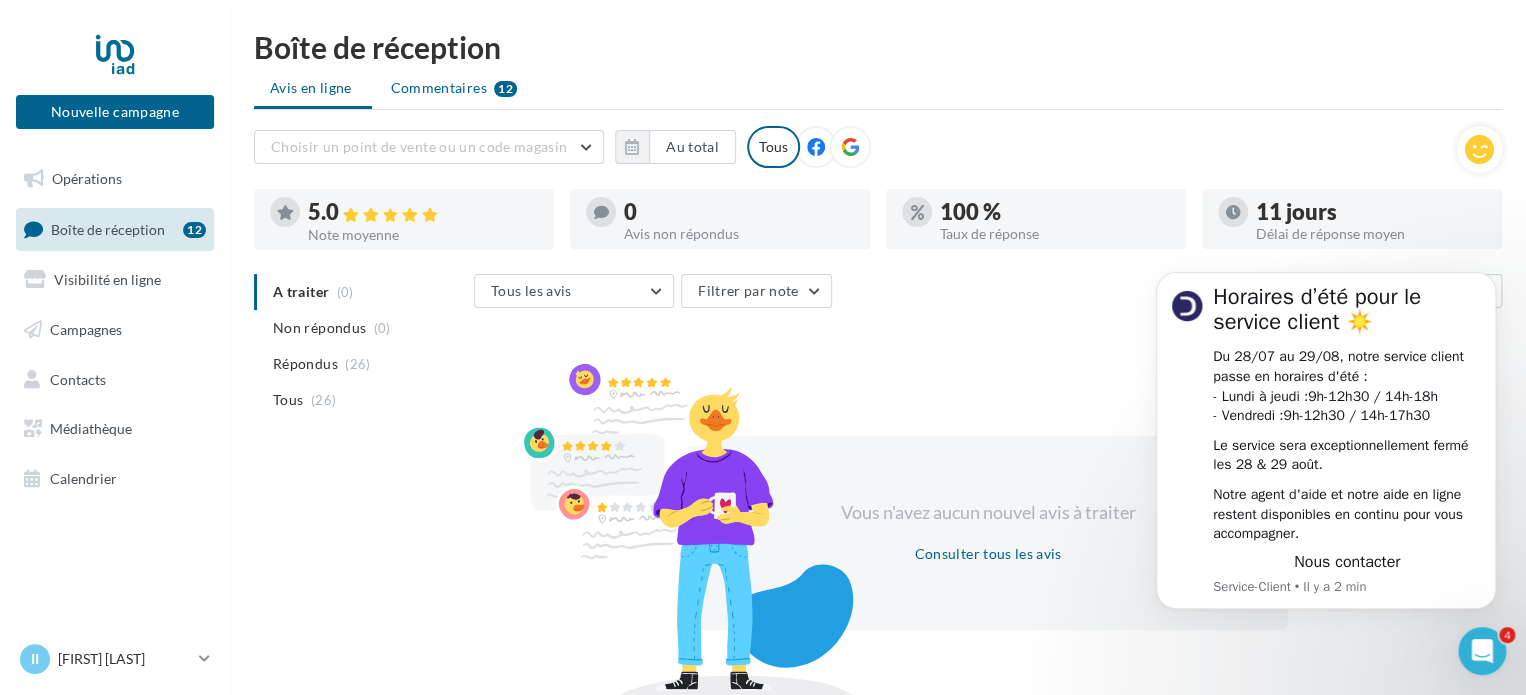 click on "12" at bounding box center (505, 89) 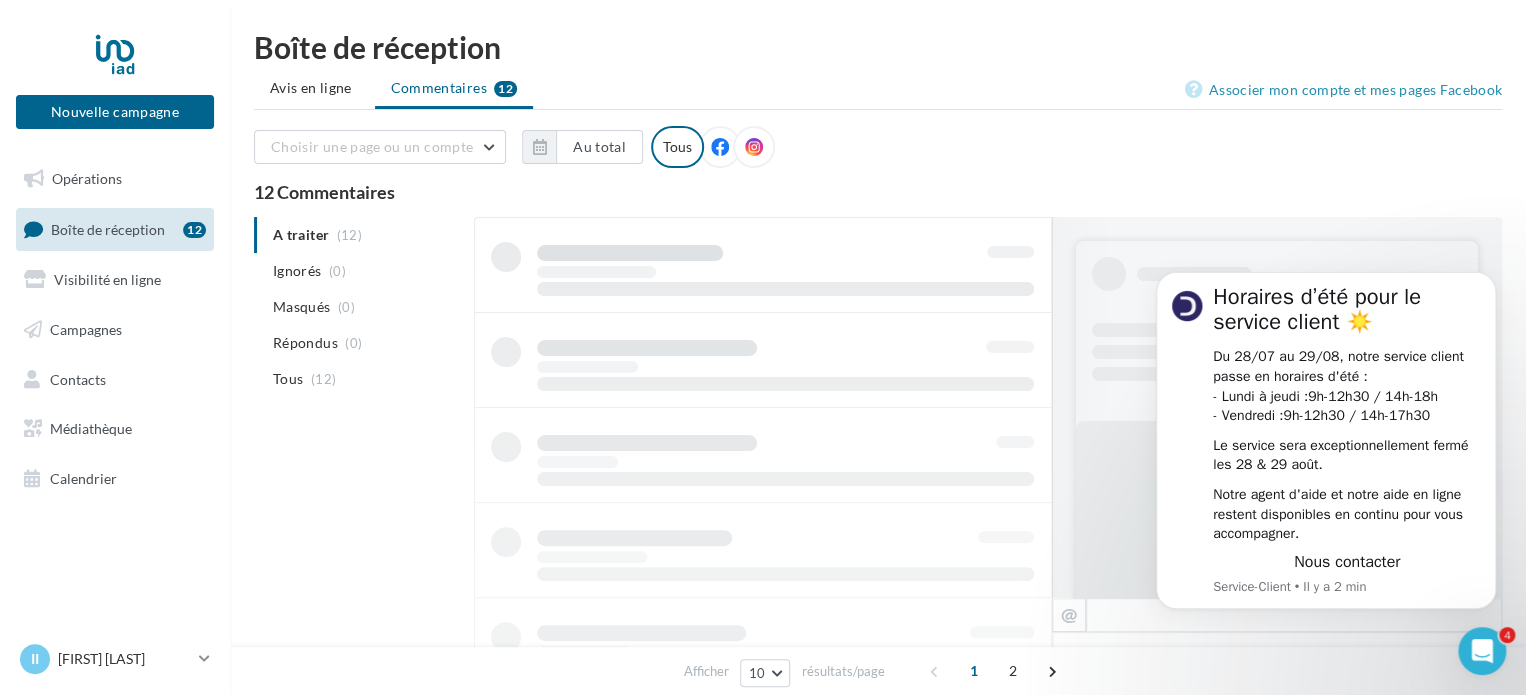 click on "Avis en ligne
Commentaires
12" at bounding box center [878, 90] 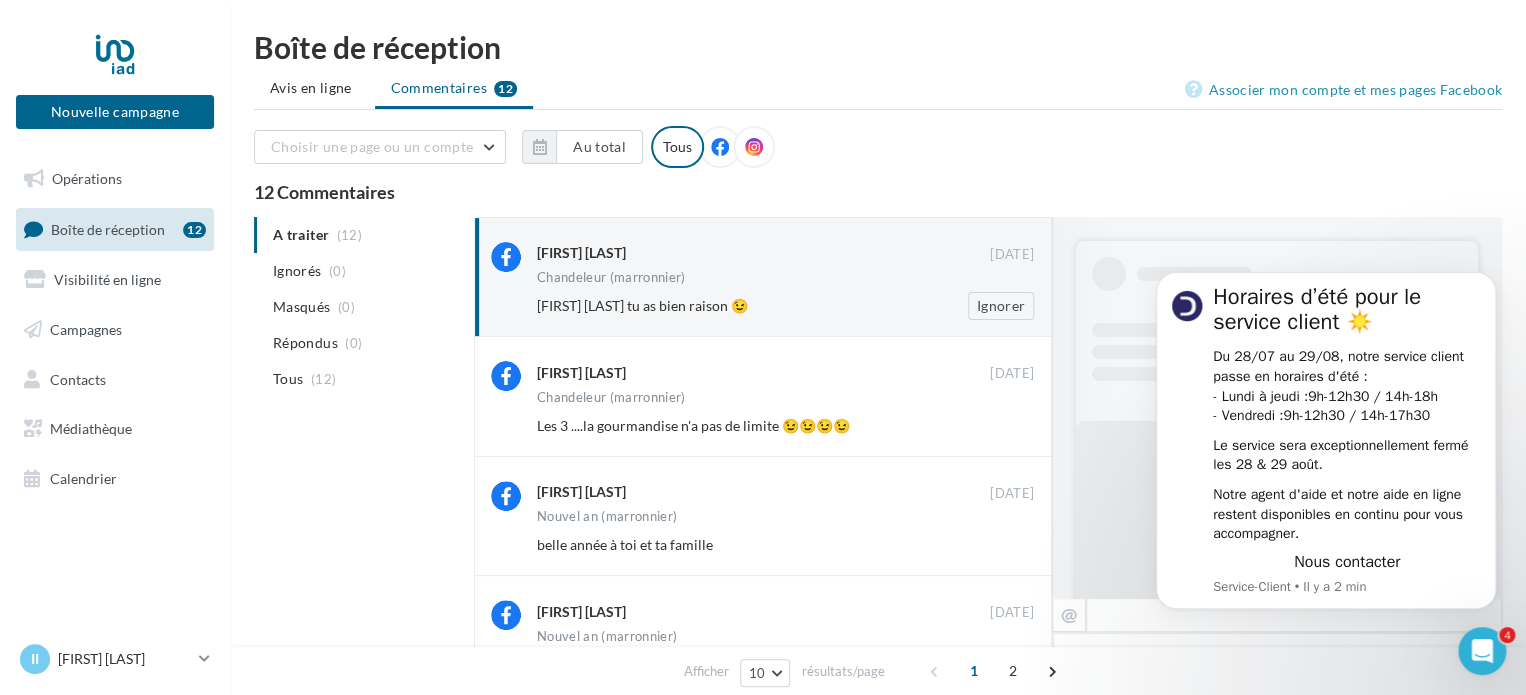 scroll, scrollTop: 151, scrollLeft: 0, axis: vertical 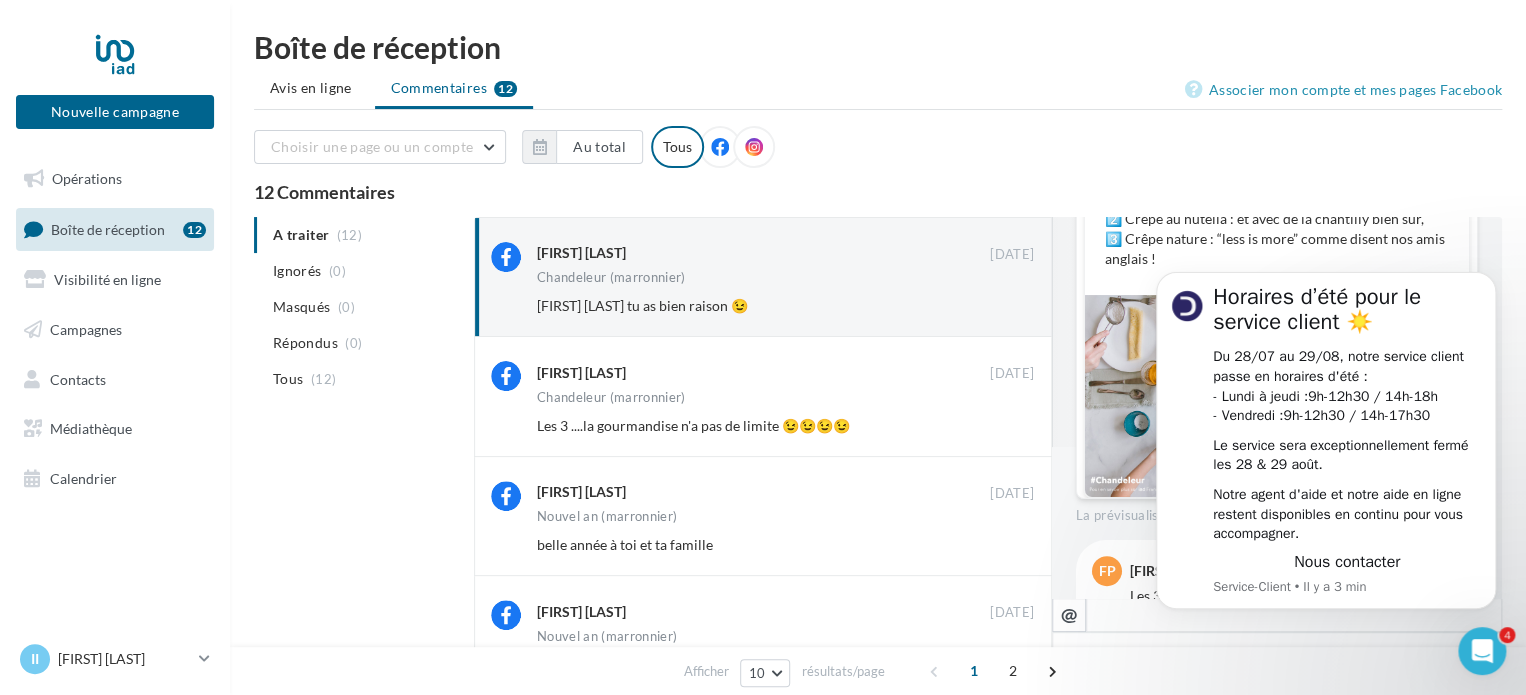 click on "A traiter
(12)
Ignorés
(0)
Masqués
(0)
Répondus
(0)
Tous
(12)
Isabellle Illan
02/02/2024
Chandeleur (marronnier)
Florian Prat tu as bien raison 😉
Ignorer
Florian Prat
02/02/2024
Chandeleur (marronnier)
Les 3 ....la gourmandise n'a pas de limite 😉😉😉😉
Ignorer
16/01/2024" at bounding box center [878, 843] 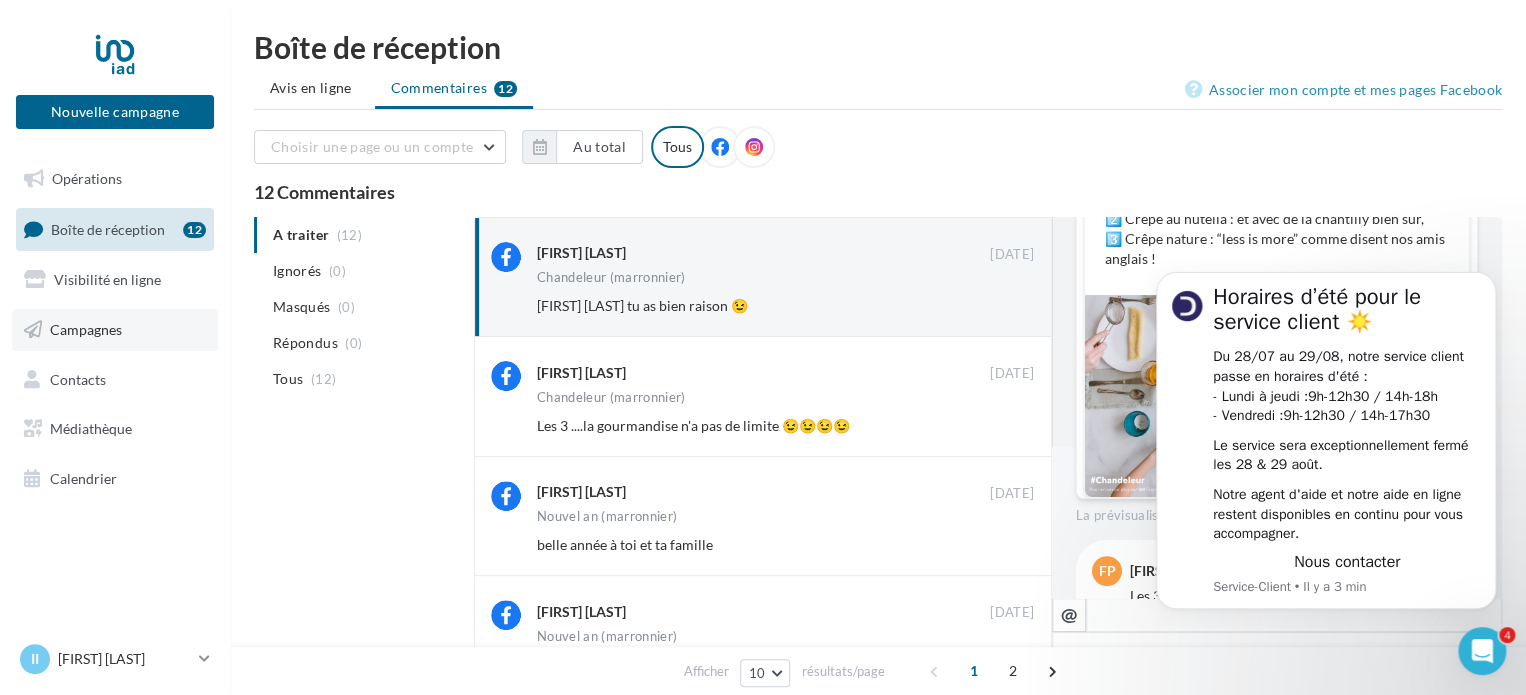 click on "Campagnes" at bounding box center (86, 329) 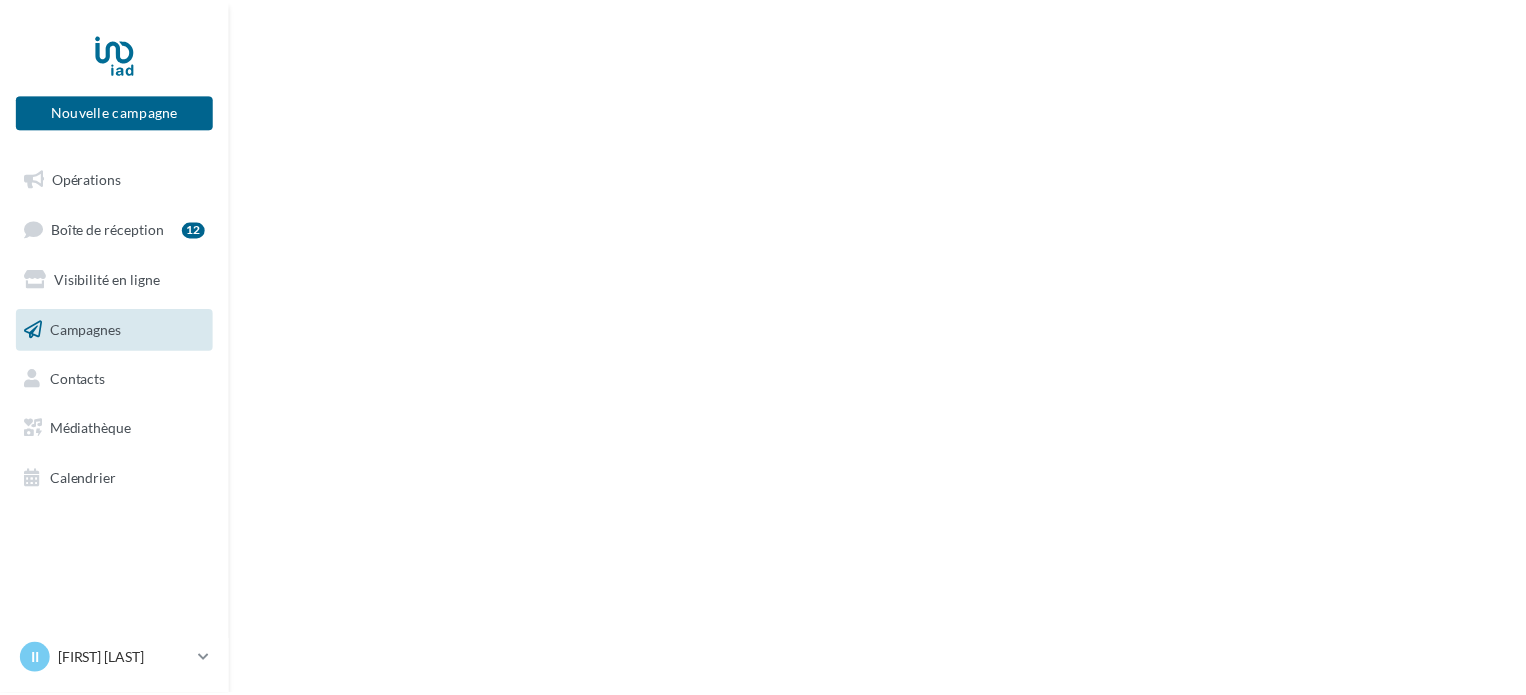 scroll, scrollTop: 0, scrollLeft: 0, axis: both 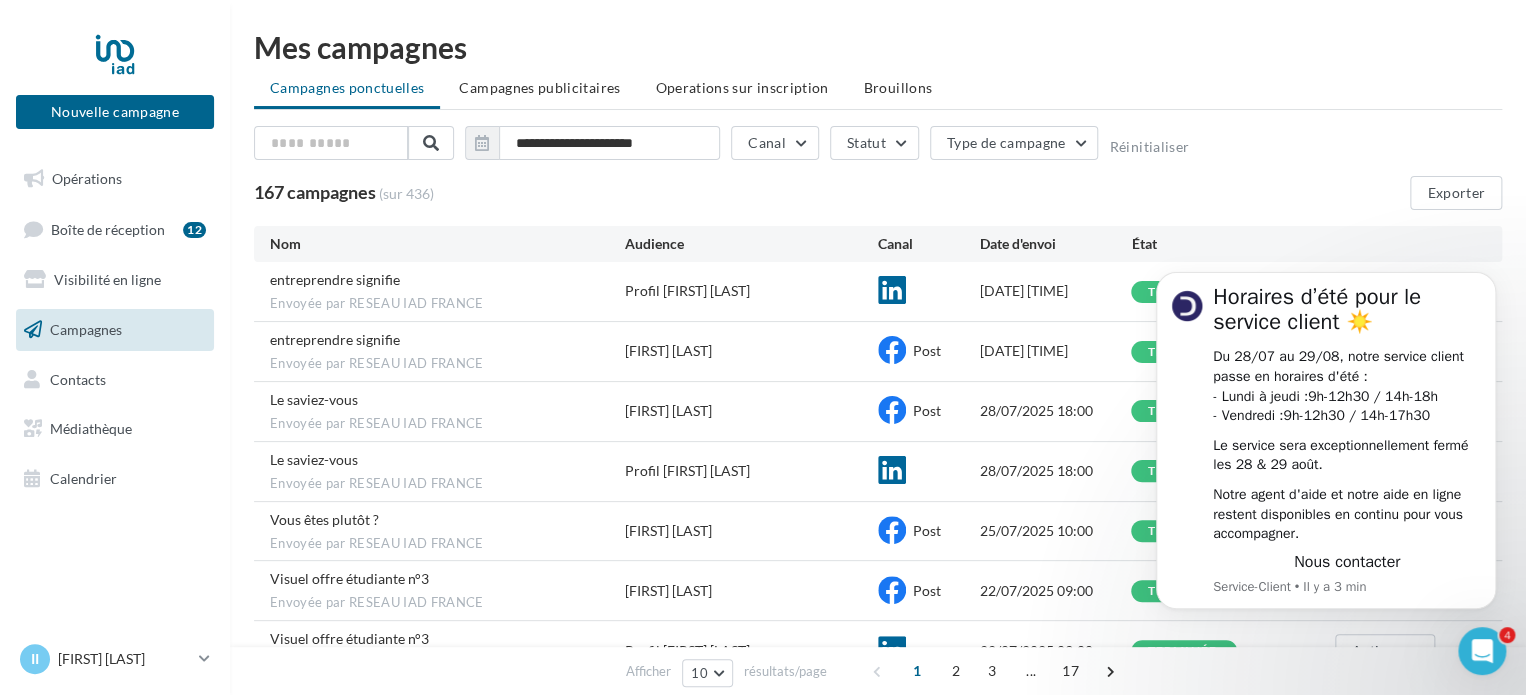 click on "167 campagnes
(sur 436)
Exporter" at bounding box center (878, 193) 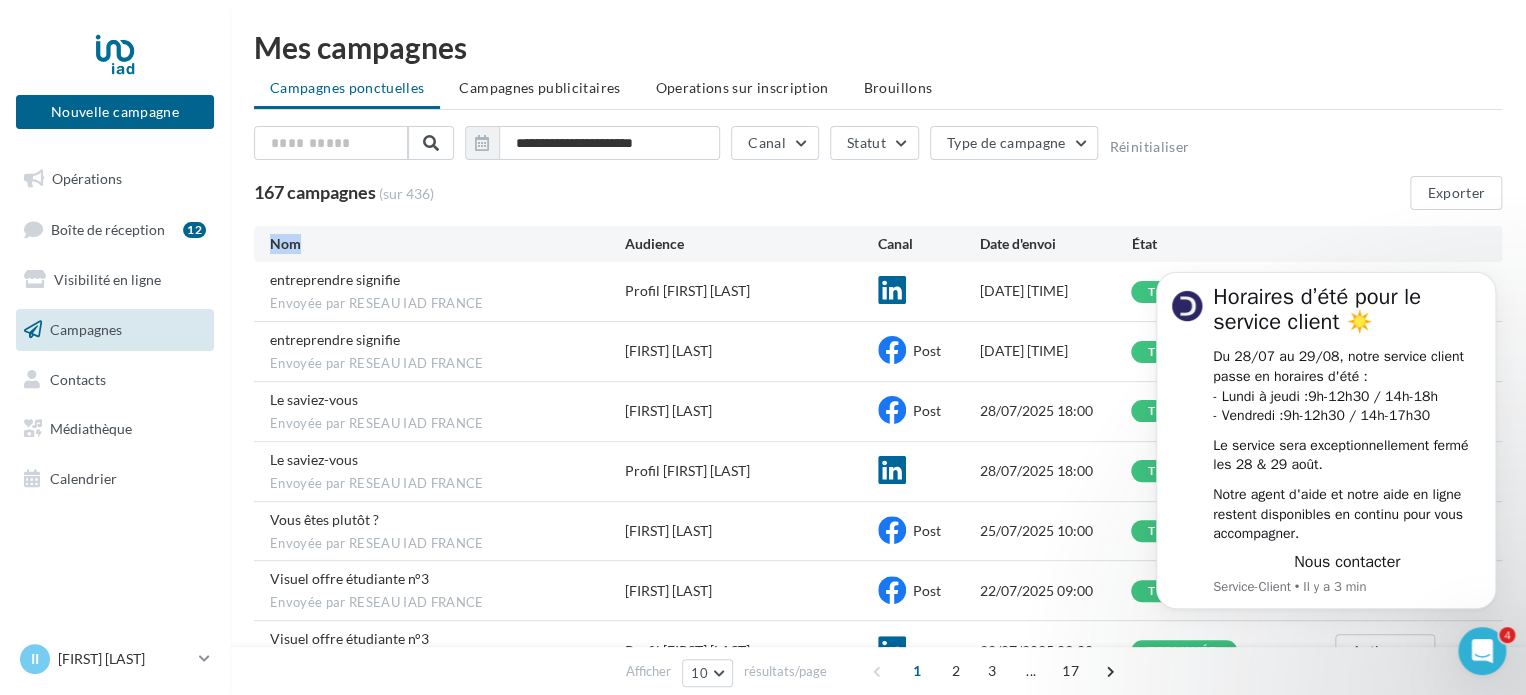 click on "167 campagnes
(sur 436)
Exporter" at bounding box center [878, 193] 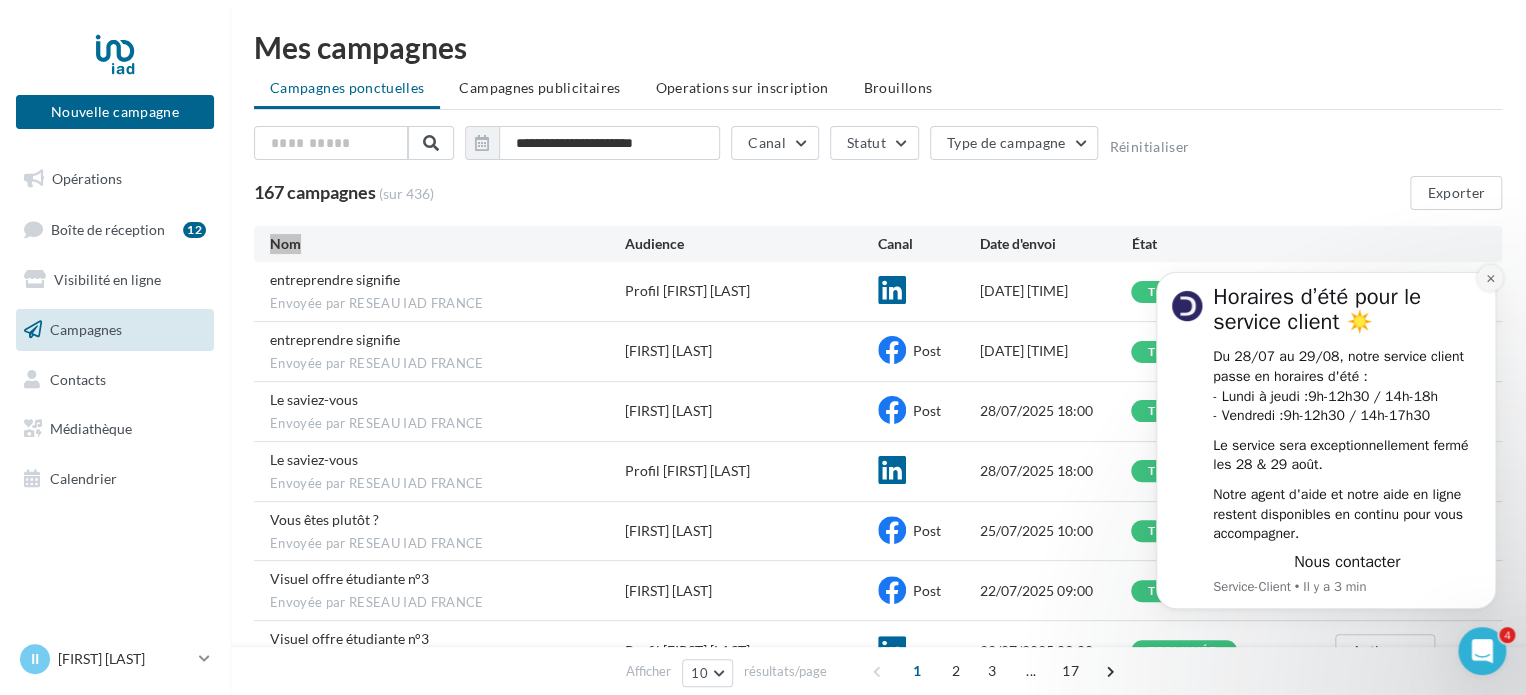 click 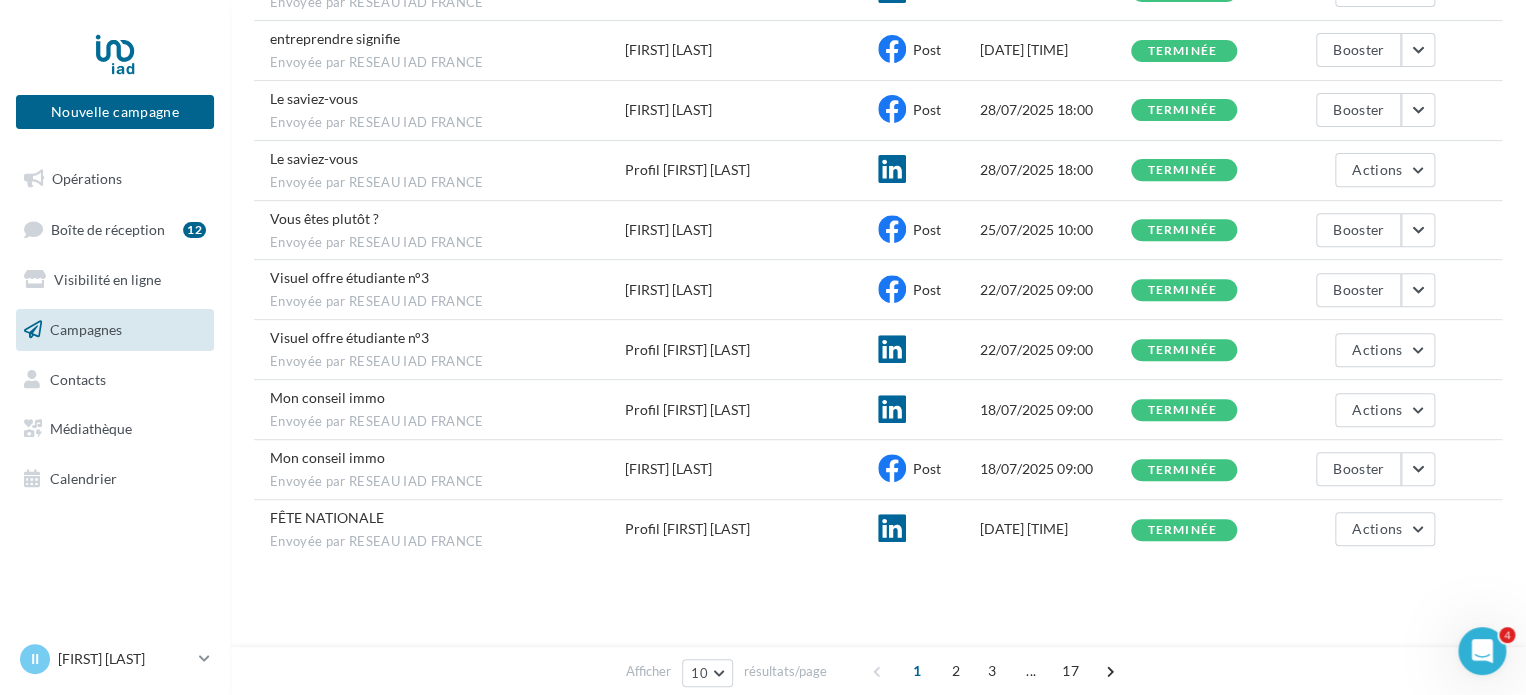 scroll, scrollTop: 0, scrollLeft: 0, axis: both 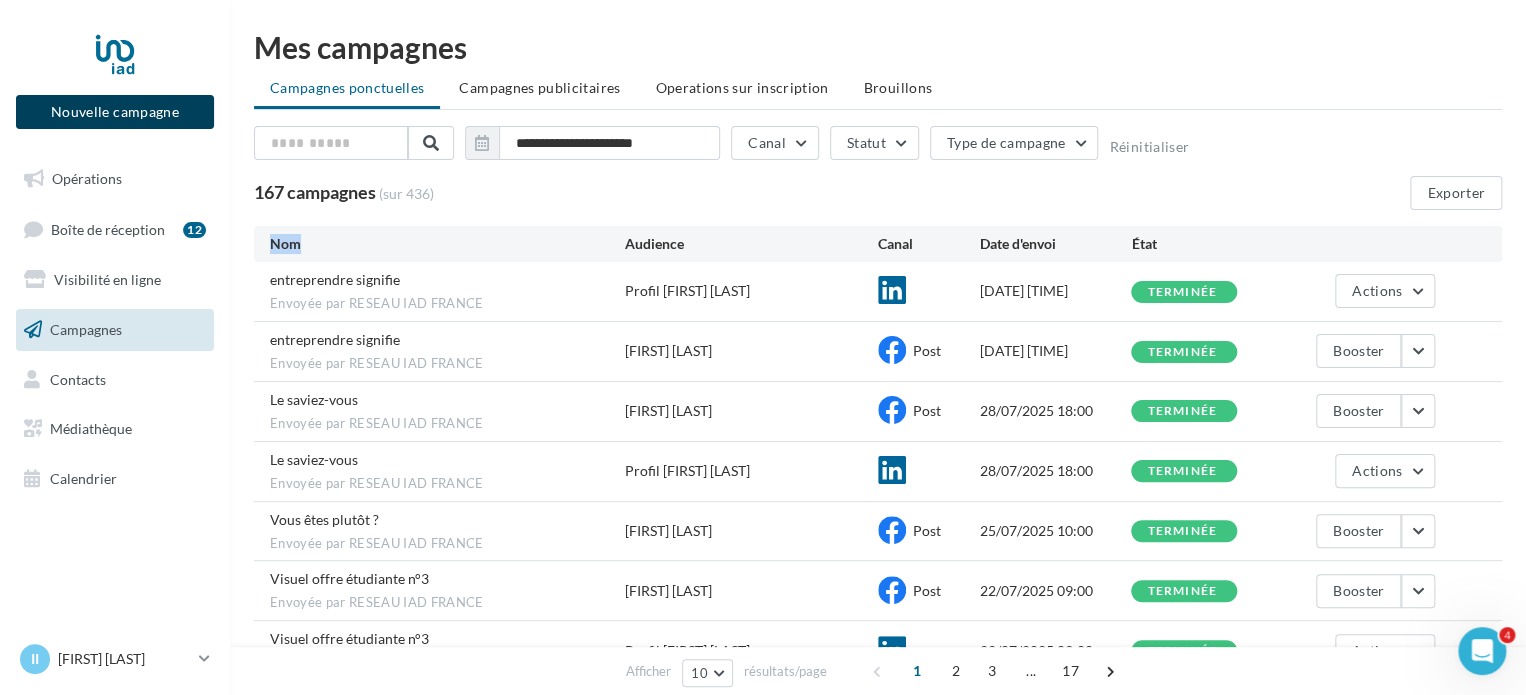 click on "Nouvelle campagne" at bounding box center (115, 112) 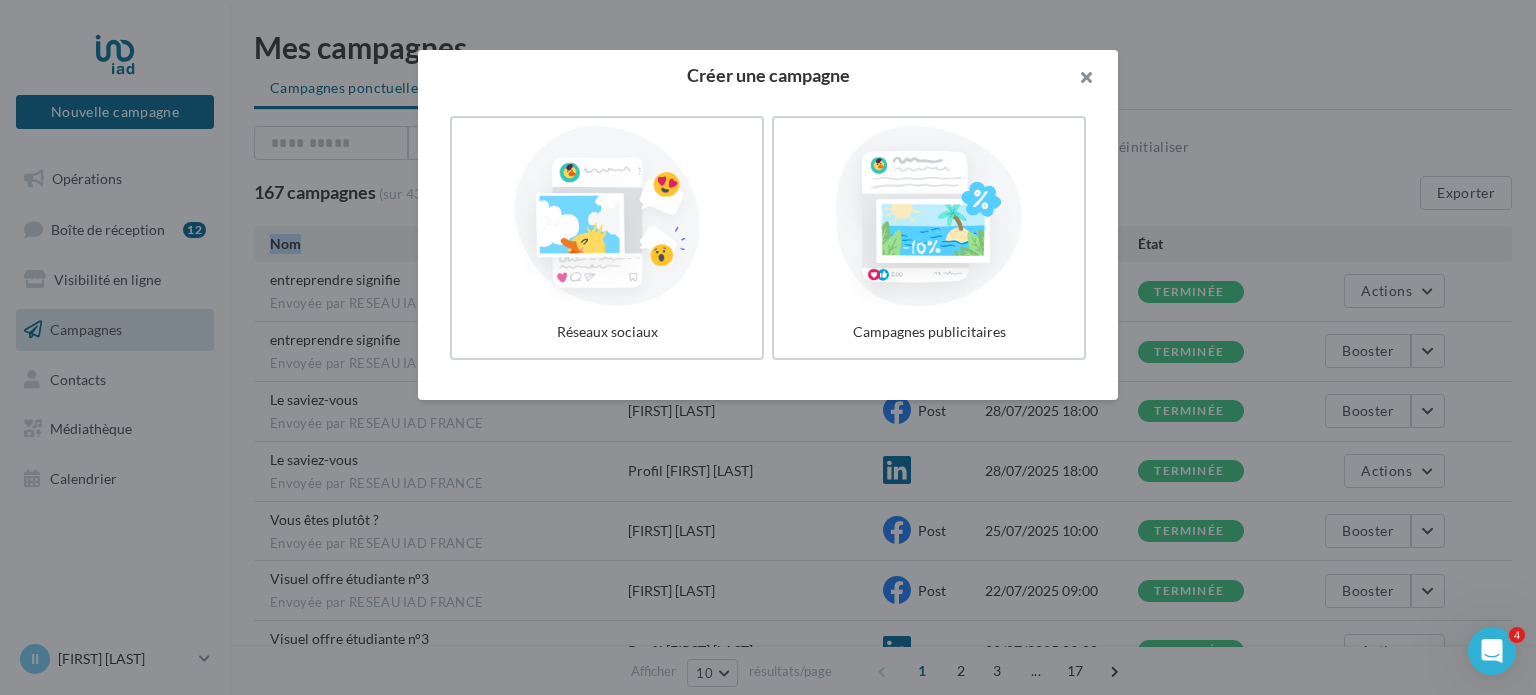 click at bounding box center [1078, 80] 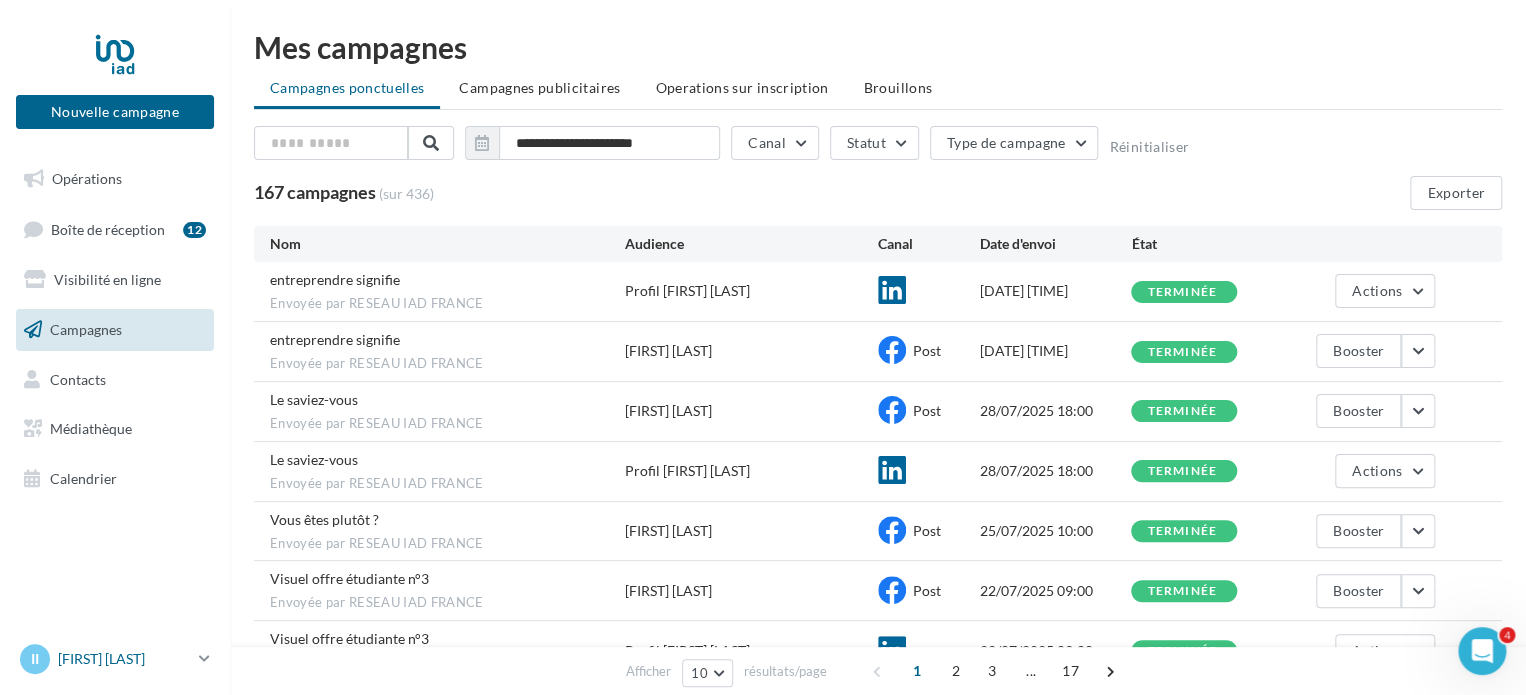 click on "[FIRST] [LAST]" at bounding box center (124, 659) 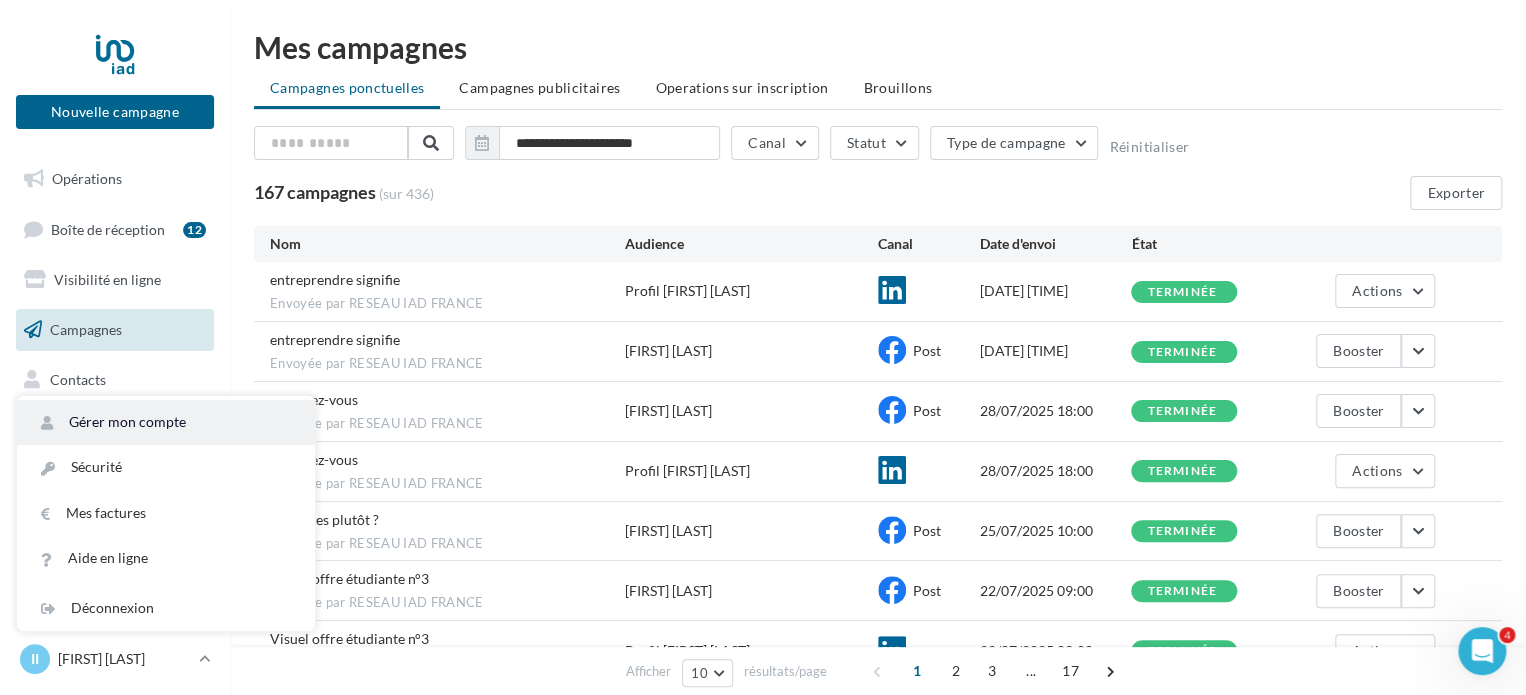 click on "Gérer mon compte" at bounding box center [166, 422] 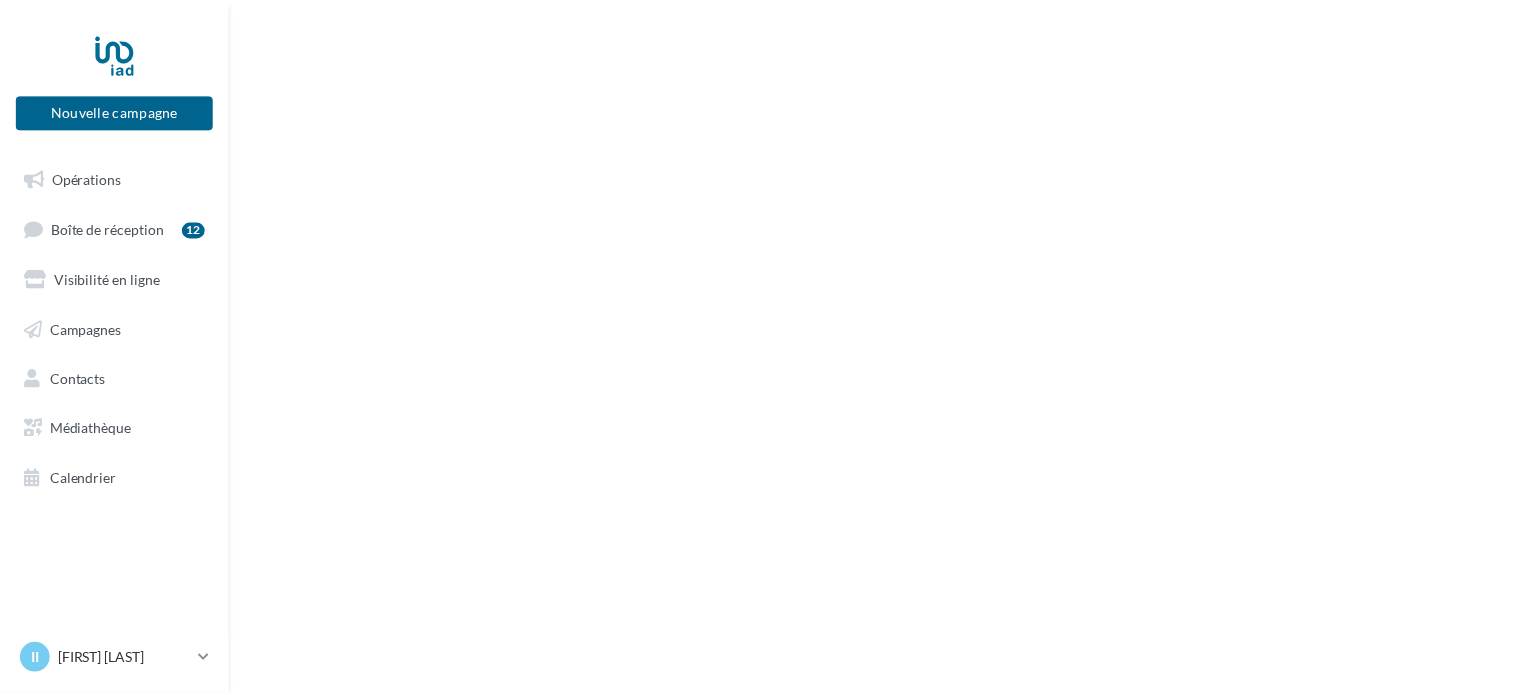 scroll, scrollTop: 0, scrollLeft: 0, axis: both 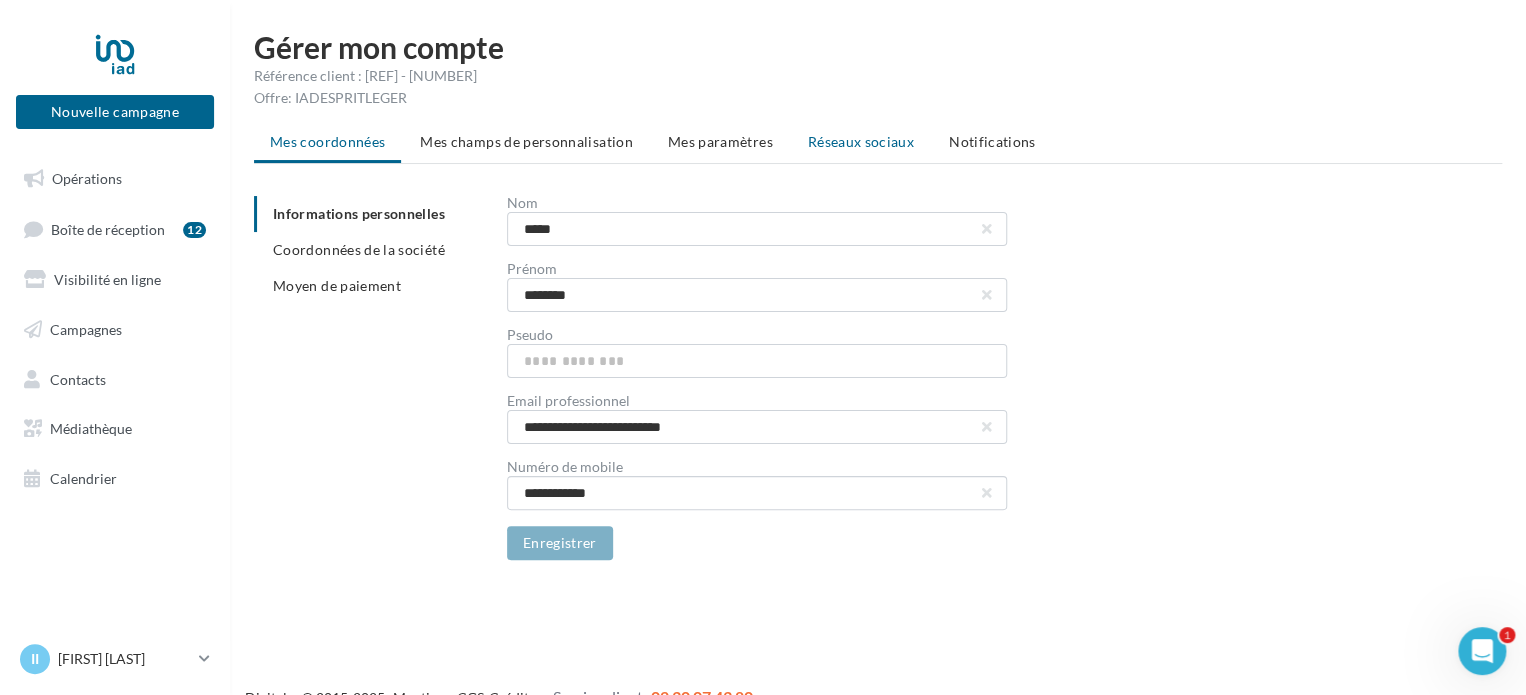 click on "Réseaux sociaux" at bounding box center [861, 141] 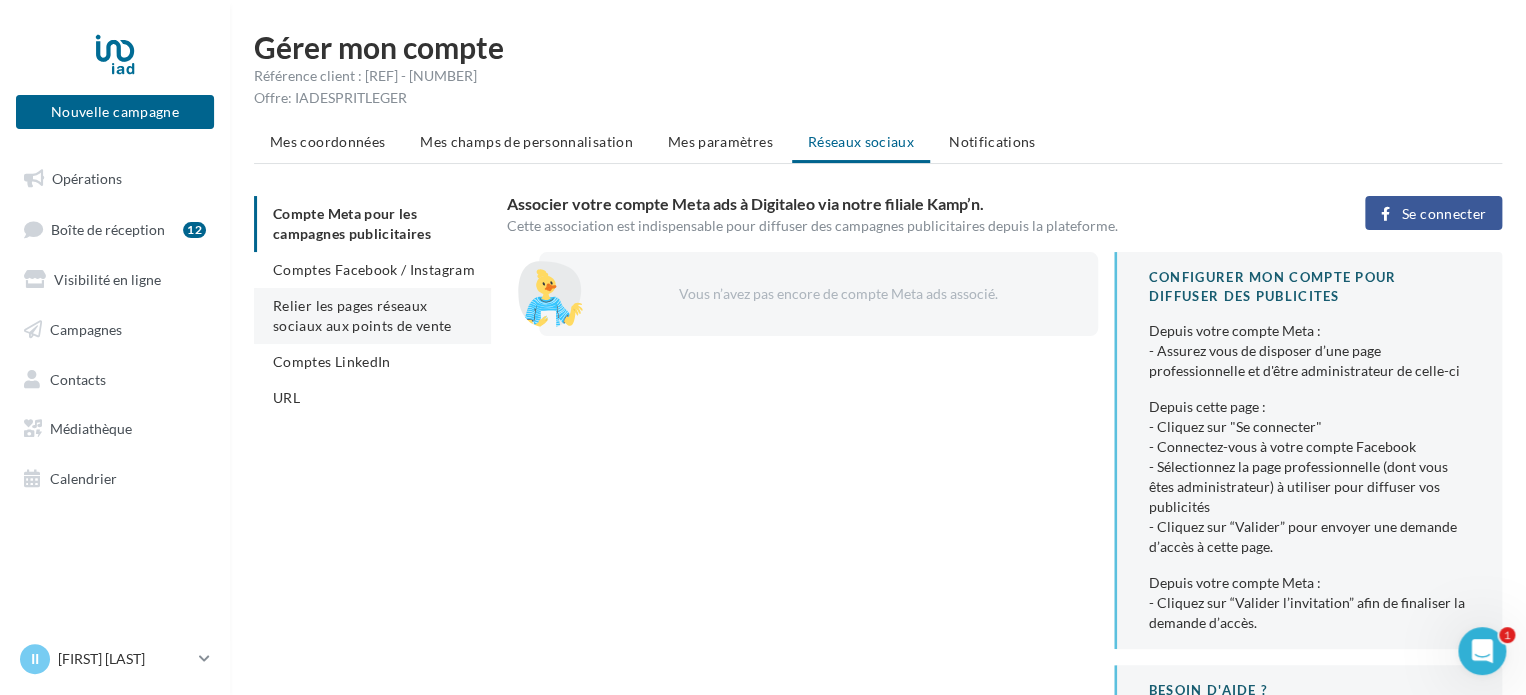 click on "Relier les pages réseaux sociaux aux points de vente" at bounding box center [362, 315] 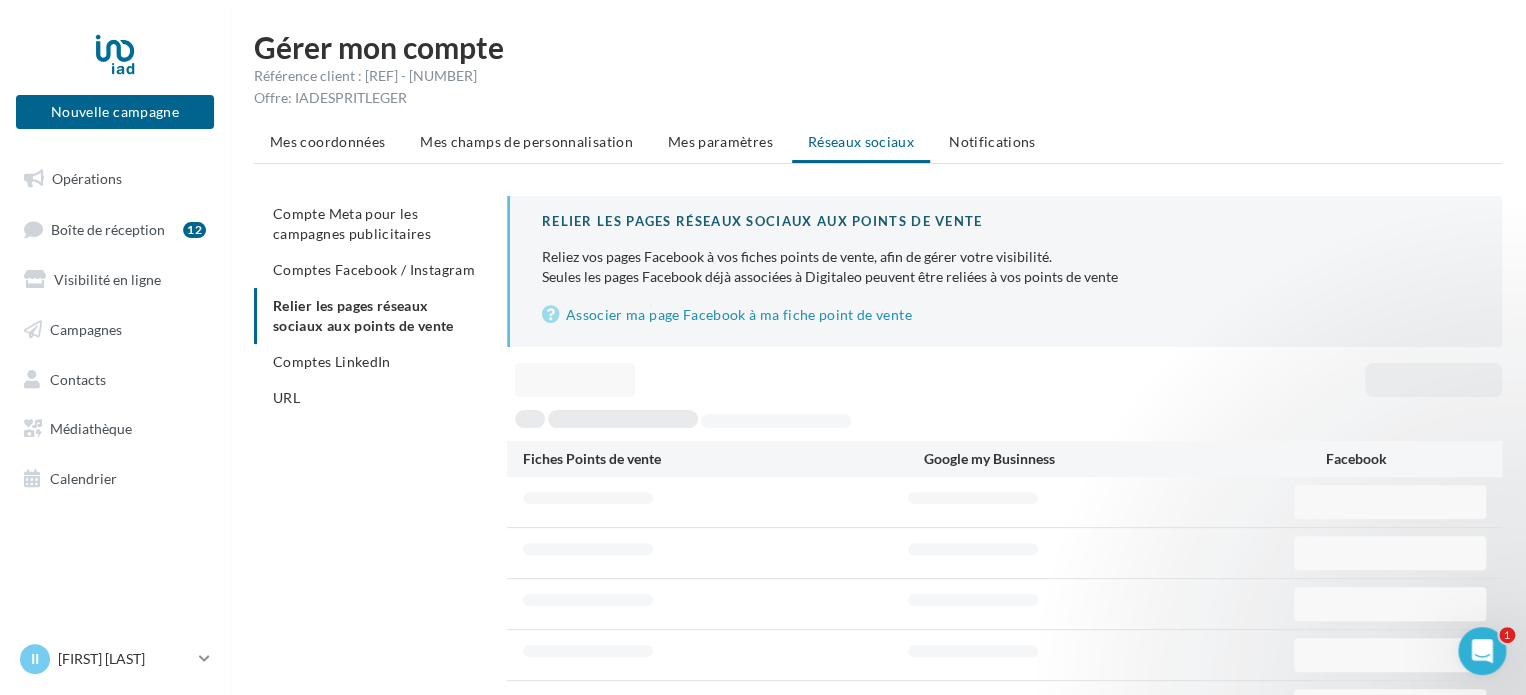 scroll, scrollTop: 0, scrollLeft: 0, axis: both 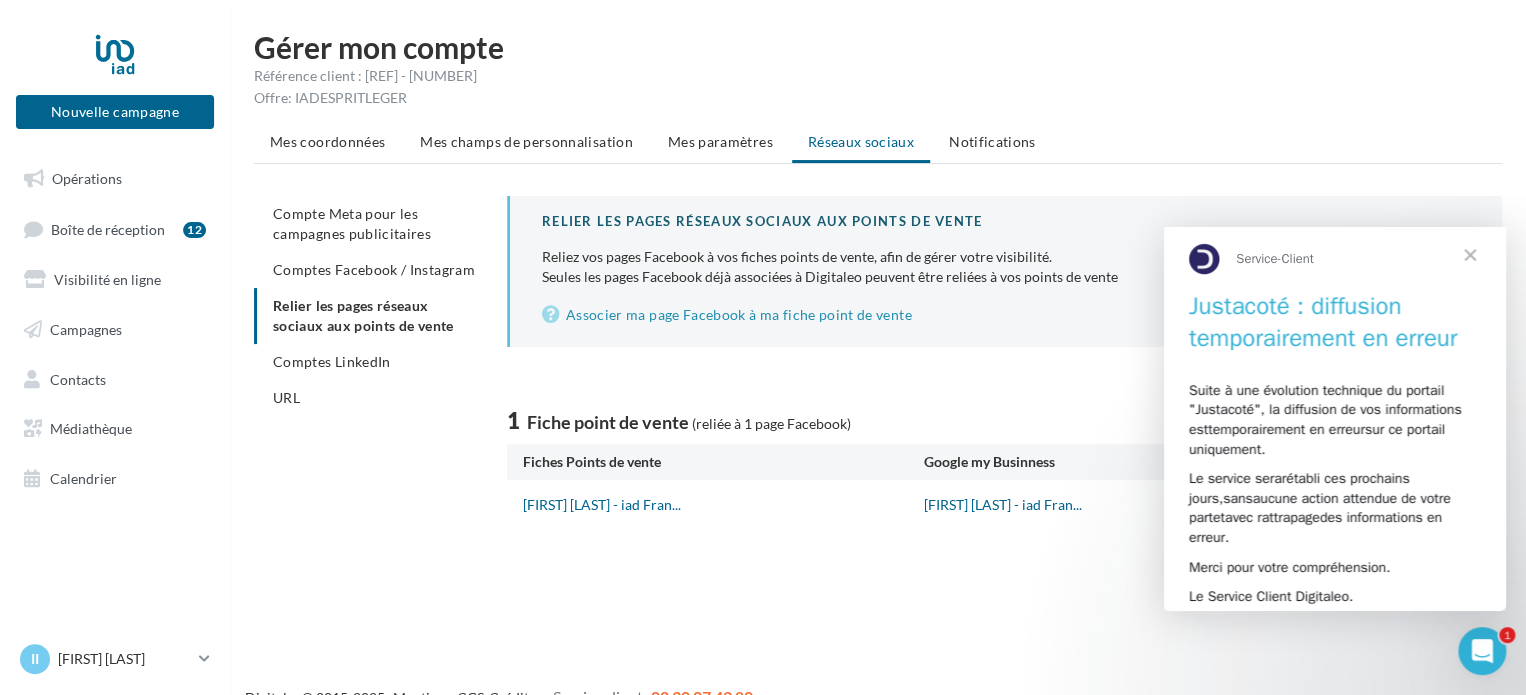 click at bounding box center [1470, 254] 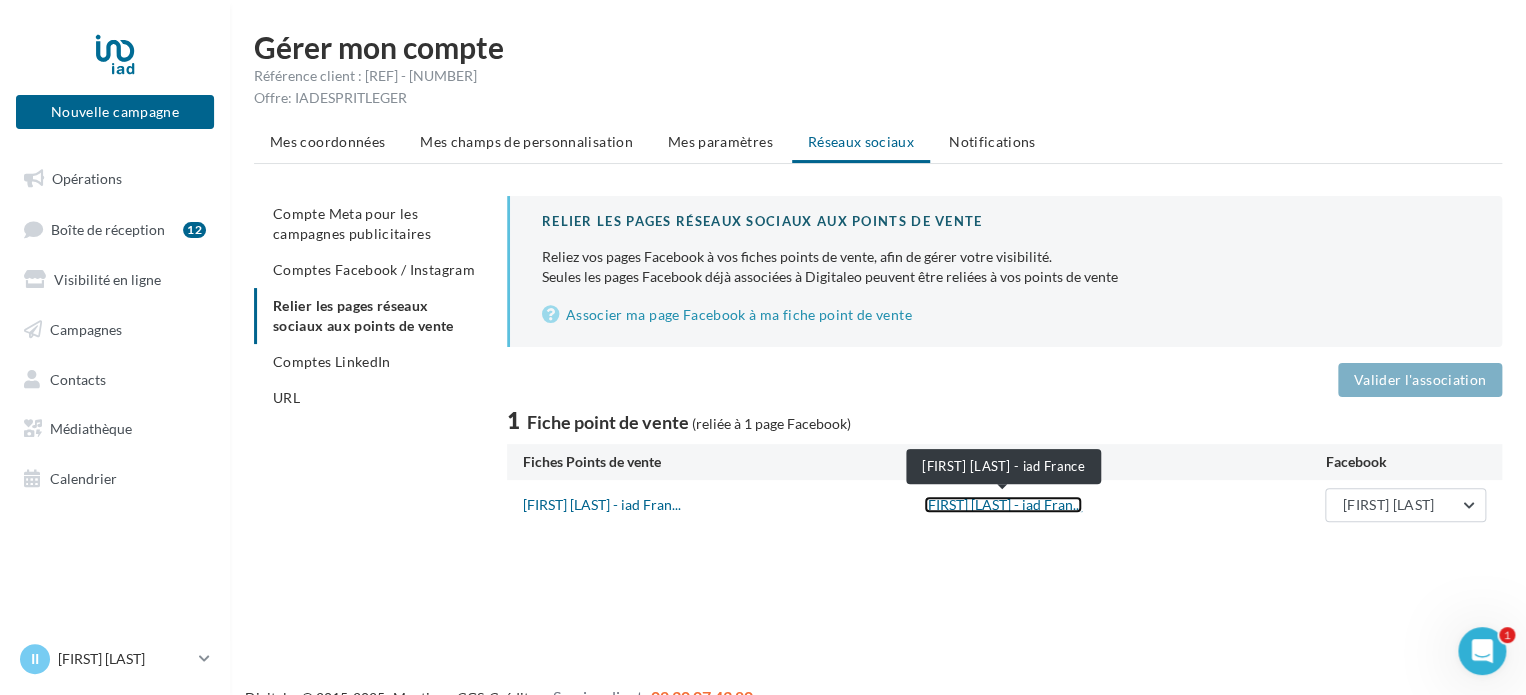 click on "Isabelle ILLAN - iad Fran..." at bounding box center (1003, 504) 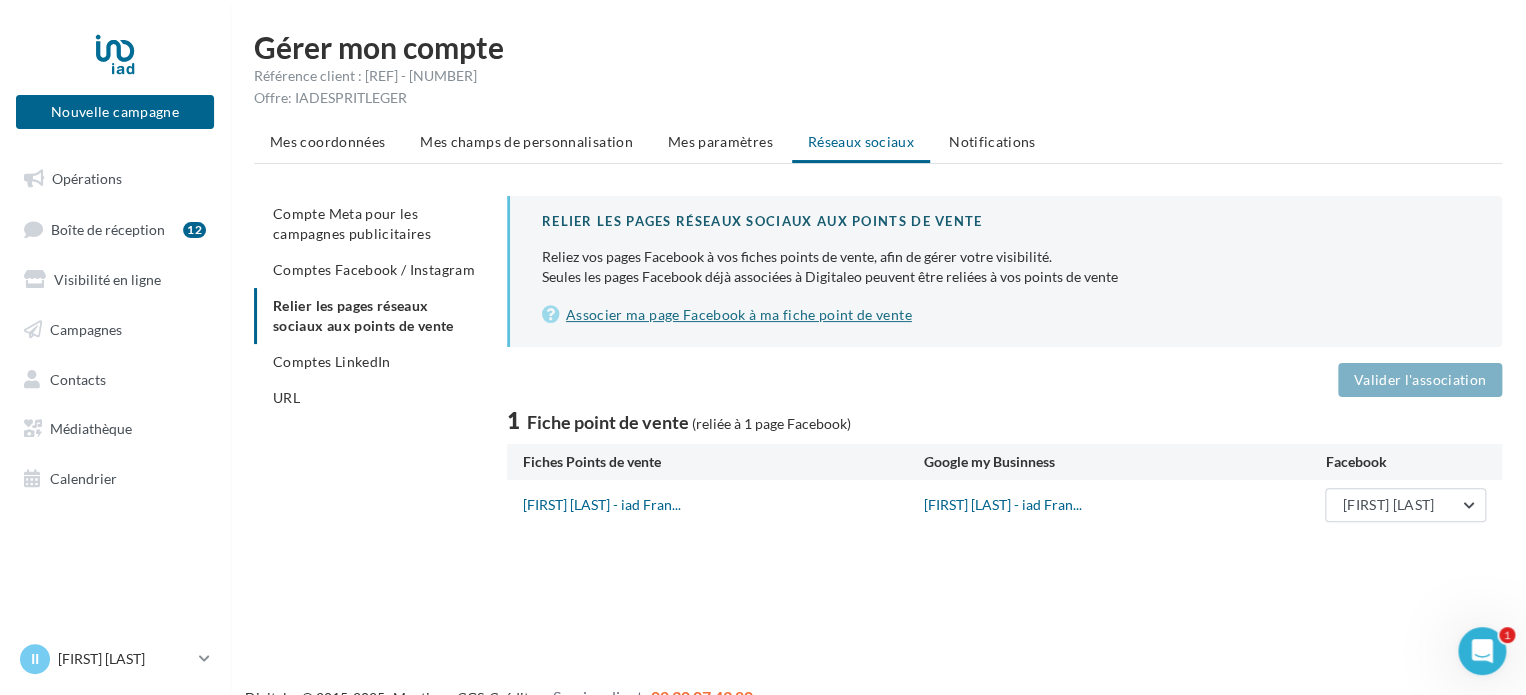 click on "Associer ma page Facebook à ma fiche point de vente" at bounding box center [1006, 315] 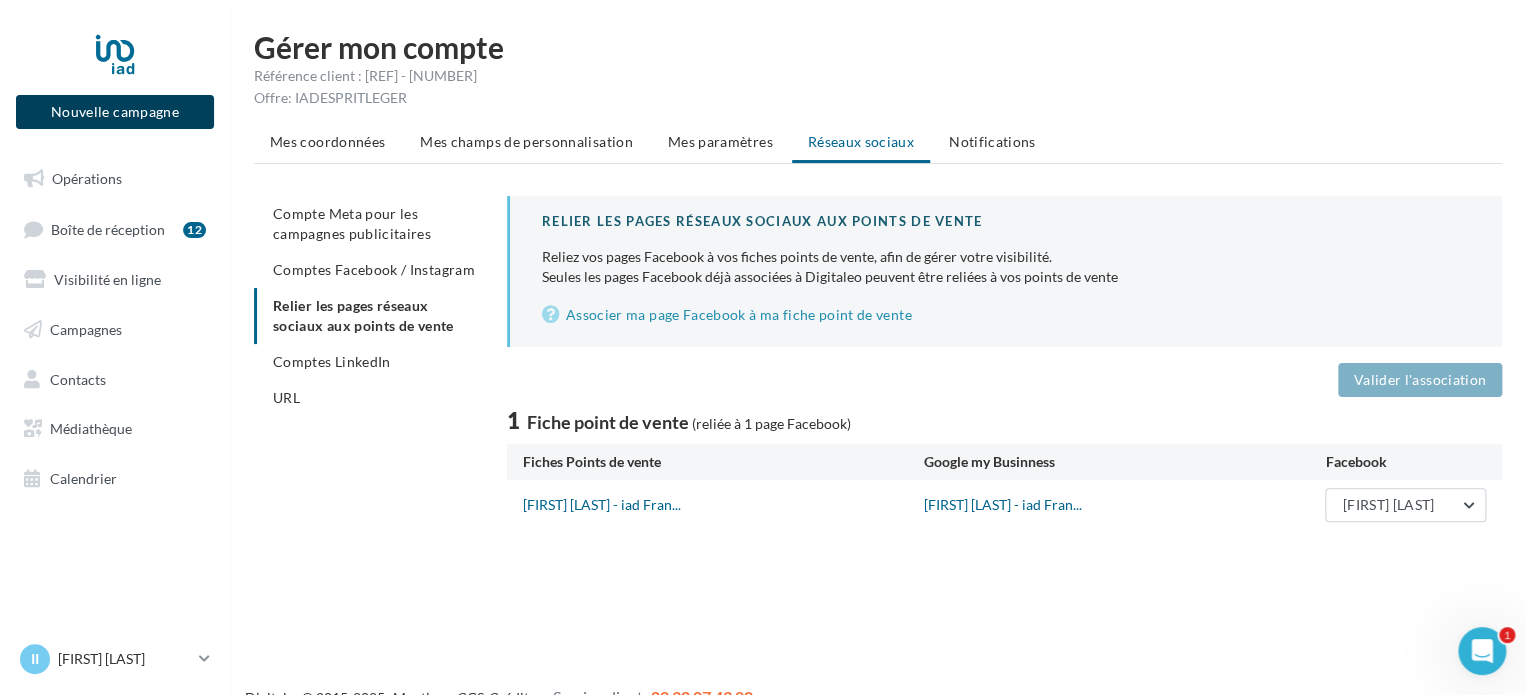 click on "Nouvelle campagne" at bounding box center [115, 112] 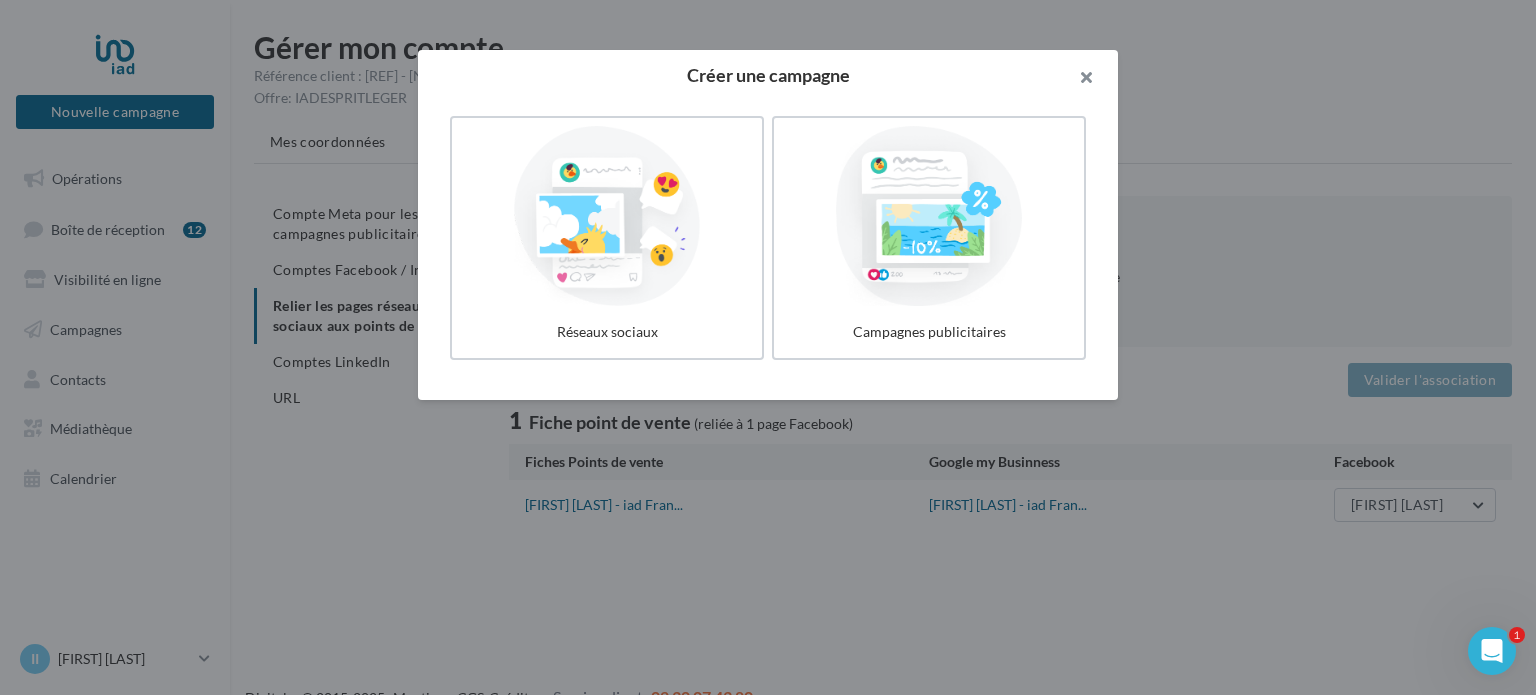 click at bounding box center [1078, 80] 